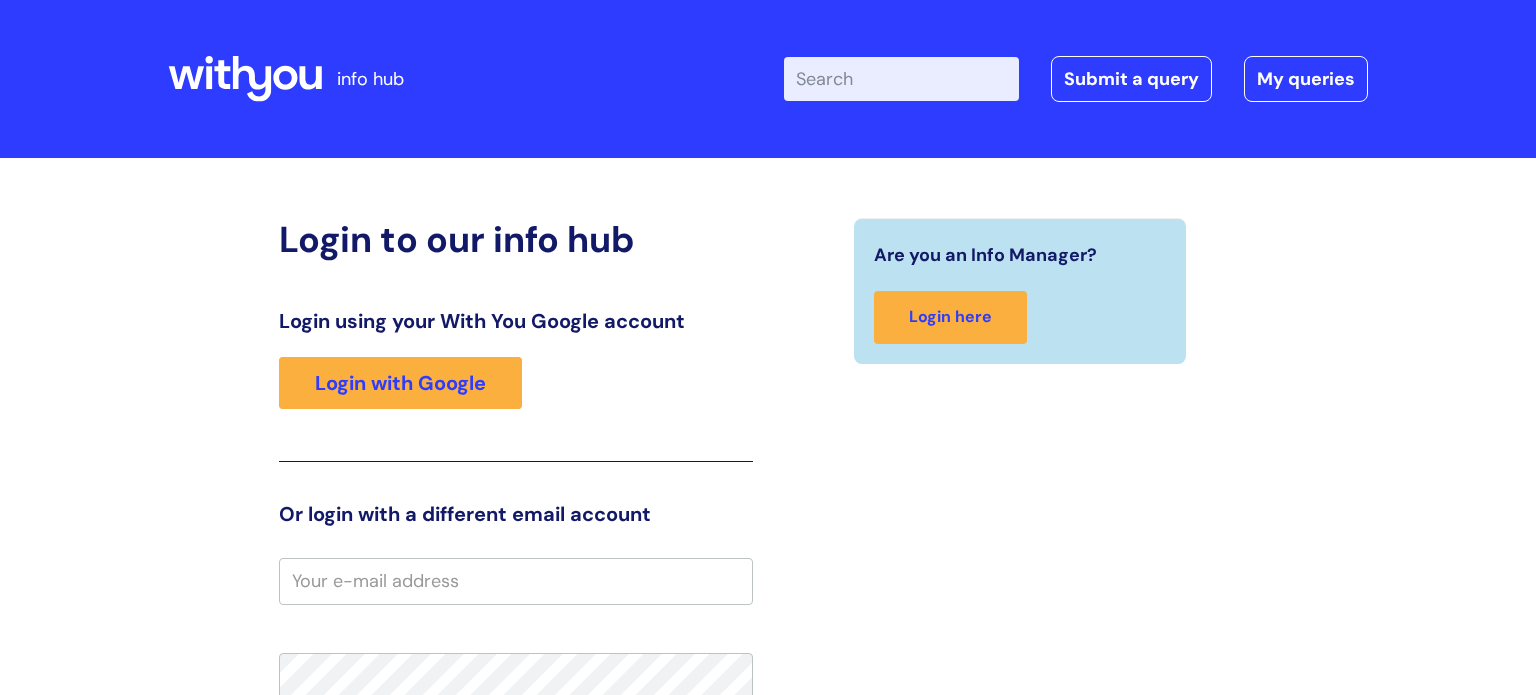 scroll, scrollTop: 0, scrollLeft: 0, axis: both 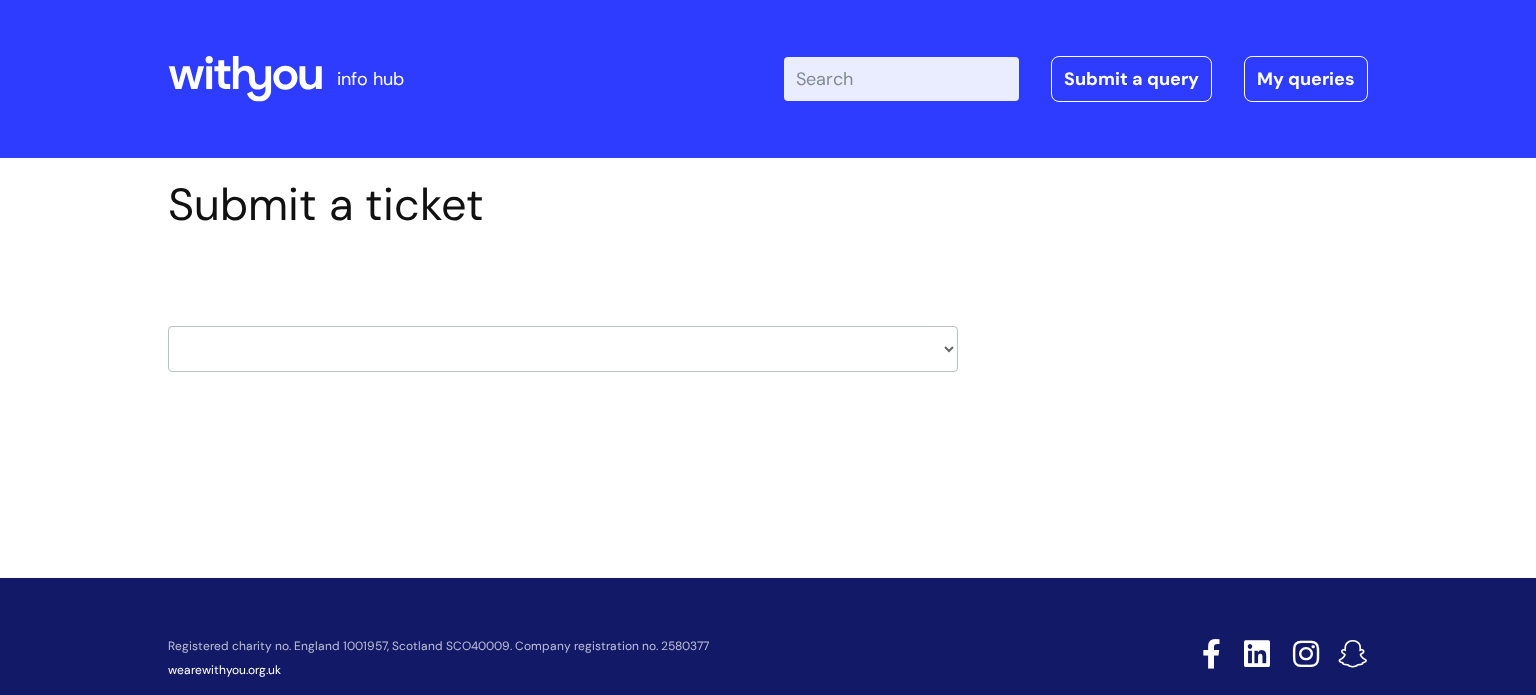 click on "HR / People
IT and Support
Clinical Drug Alerts
Finance Accounts
Data Support Team
Data Protection
External Communications
Learning and Development
Information Requests & Reports - Data Analysts
Insurance
Internal Communications
Pensions
Surrey NHS Talking Therapies
Payroll
Safeguarding" at bounding box center (563, 349) 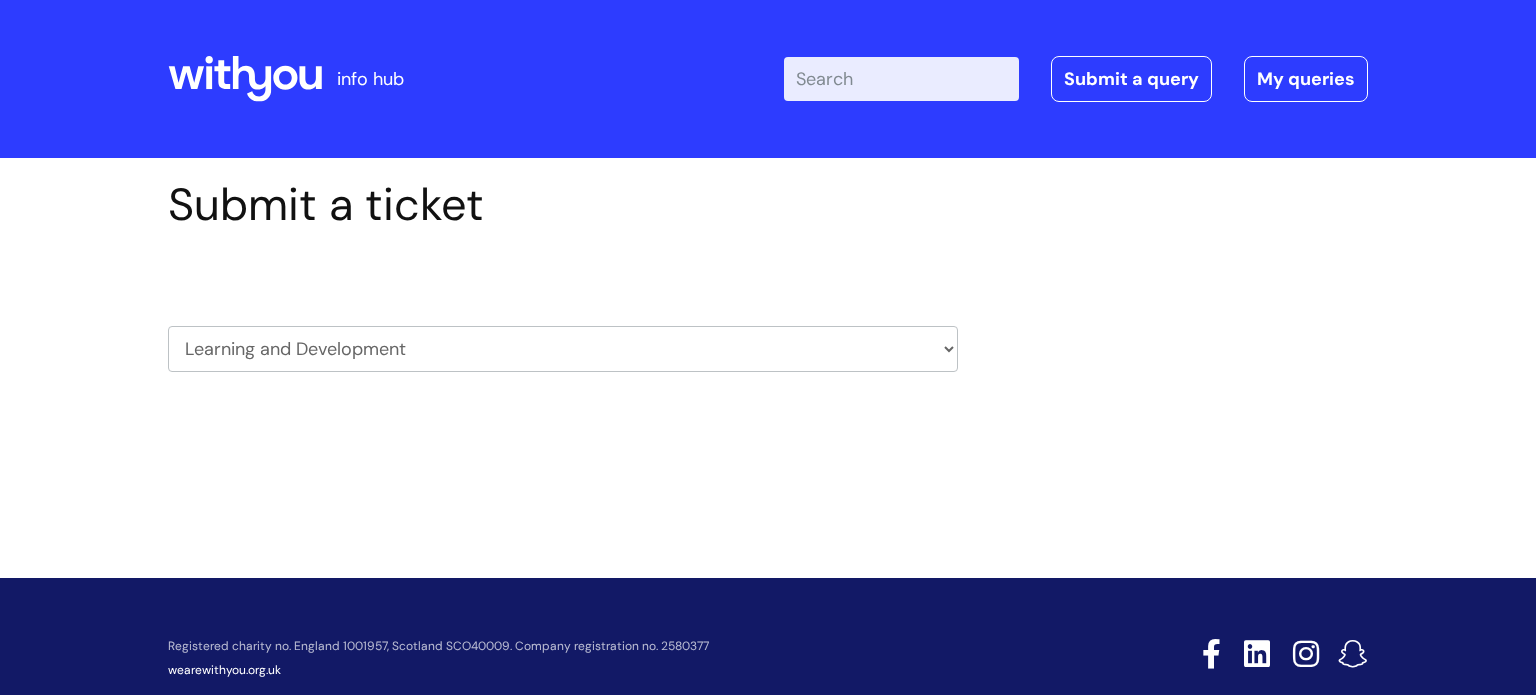 click on "HR / People
IT and Support
Clinical Drug Alerts
Finance Accounts
Data Support Team
Data Protection
External Communications
Learning and Development
Information Requests & Reports - Data Analysts
Insurance
Internal Communications
Pensions
Surrey NHS Talking Therapies
Payroll
Safeguarding" at bounding box center (563, 349) 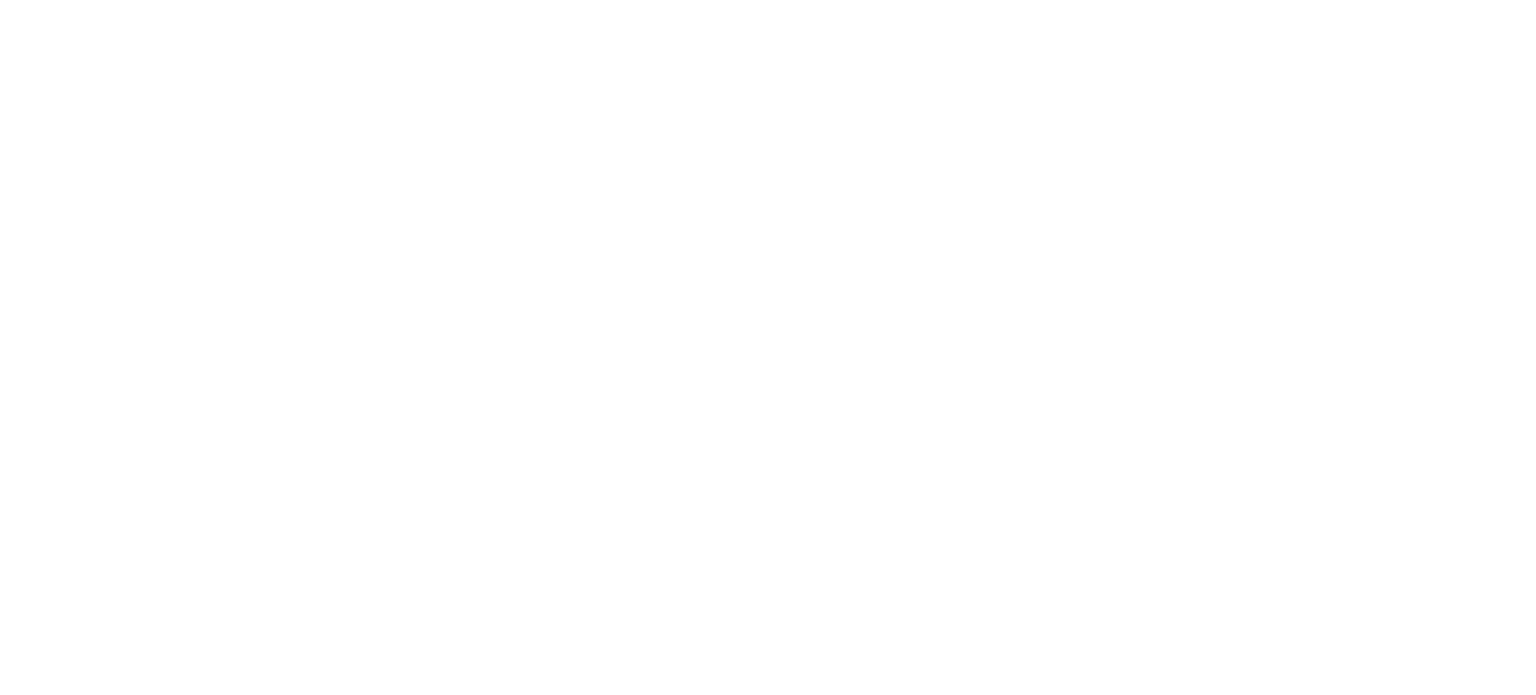 scroll, scrollTop: 0, scrollLeft: 0, axis: both 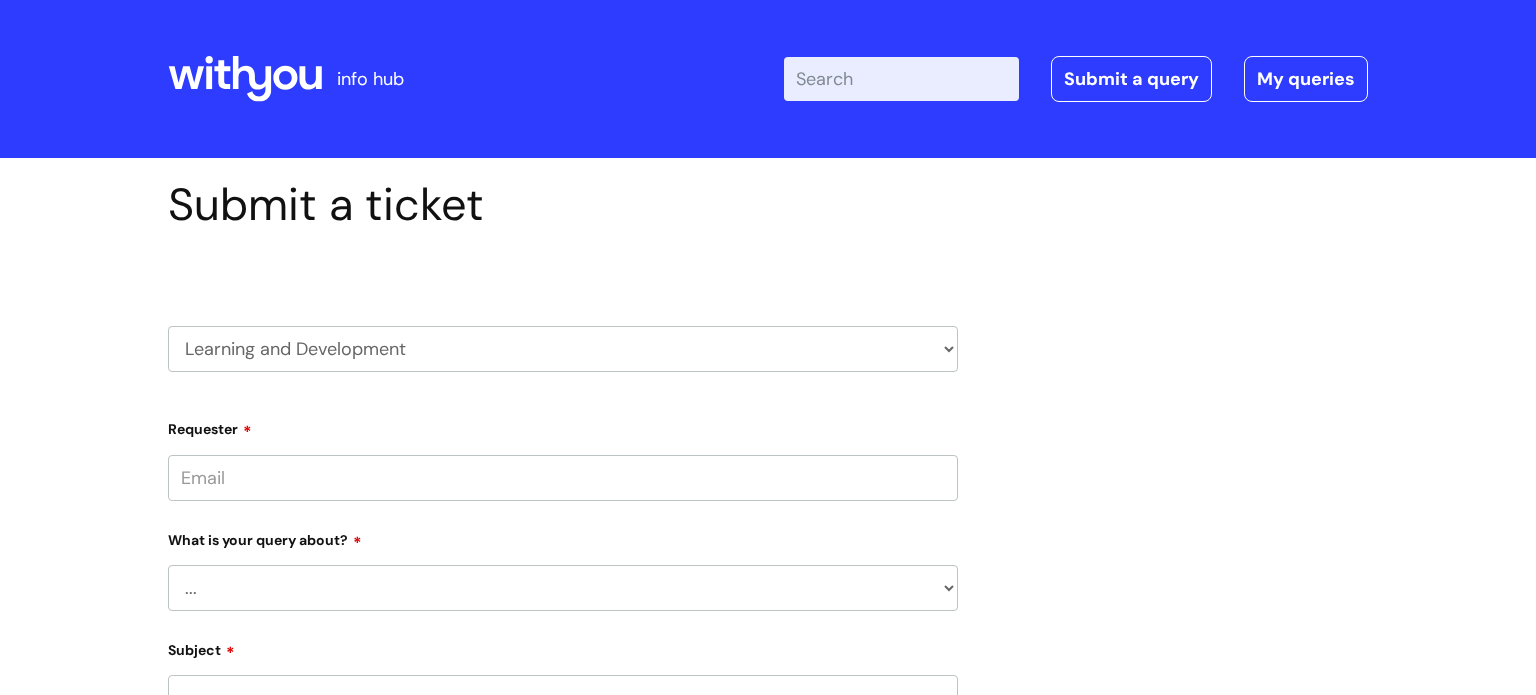 click on "Requester" at bounding box center (563, 478) 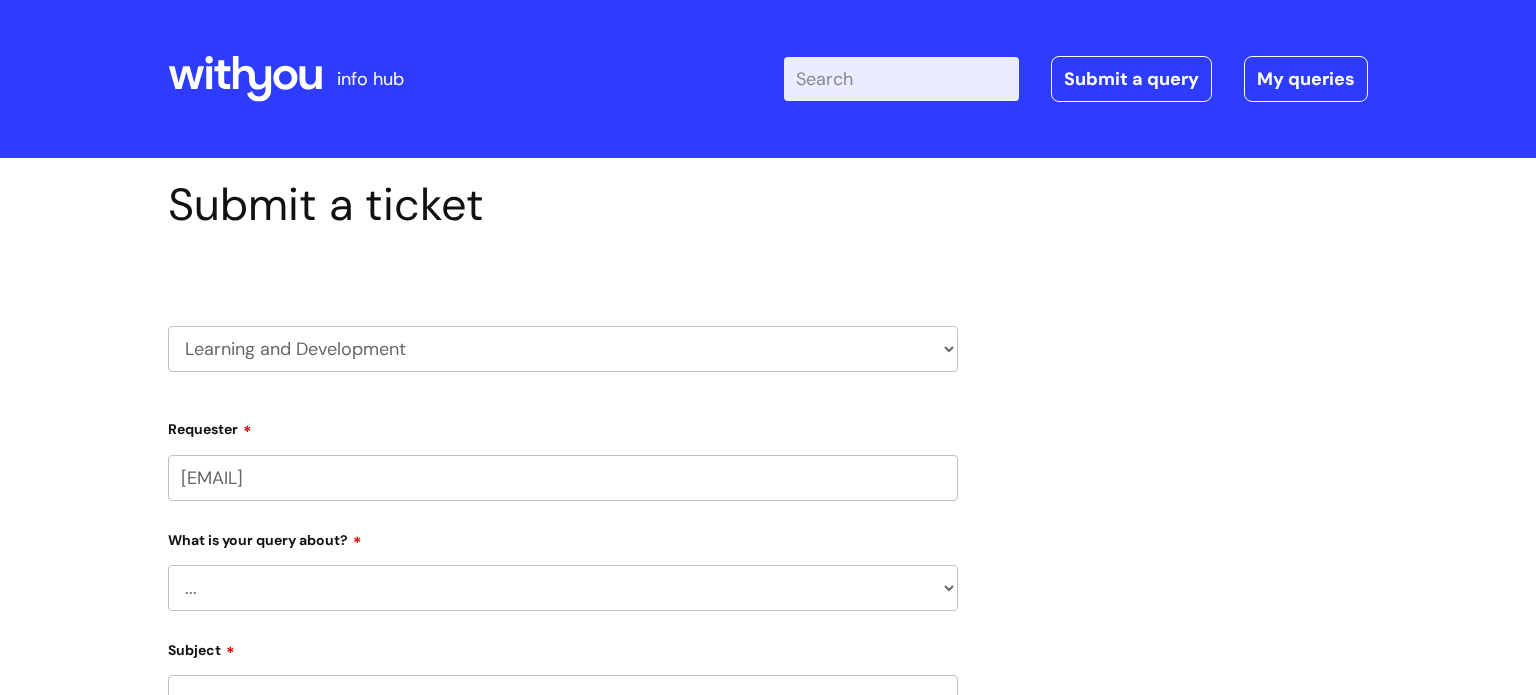 type on "[EMAIL]" 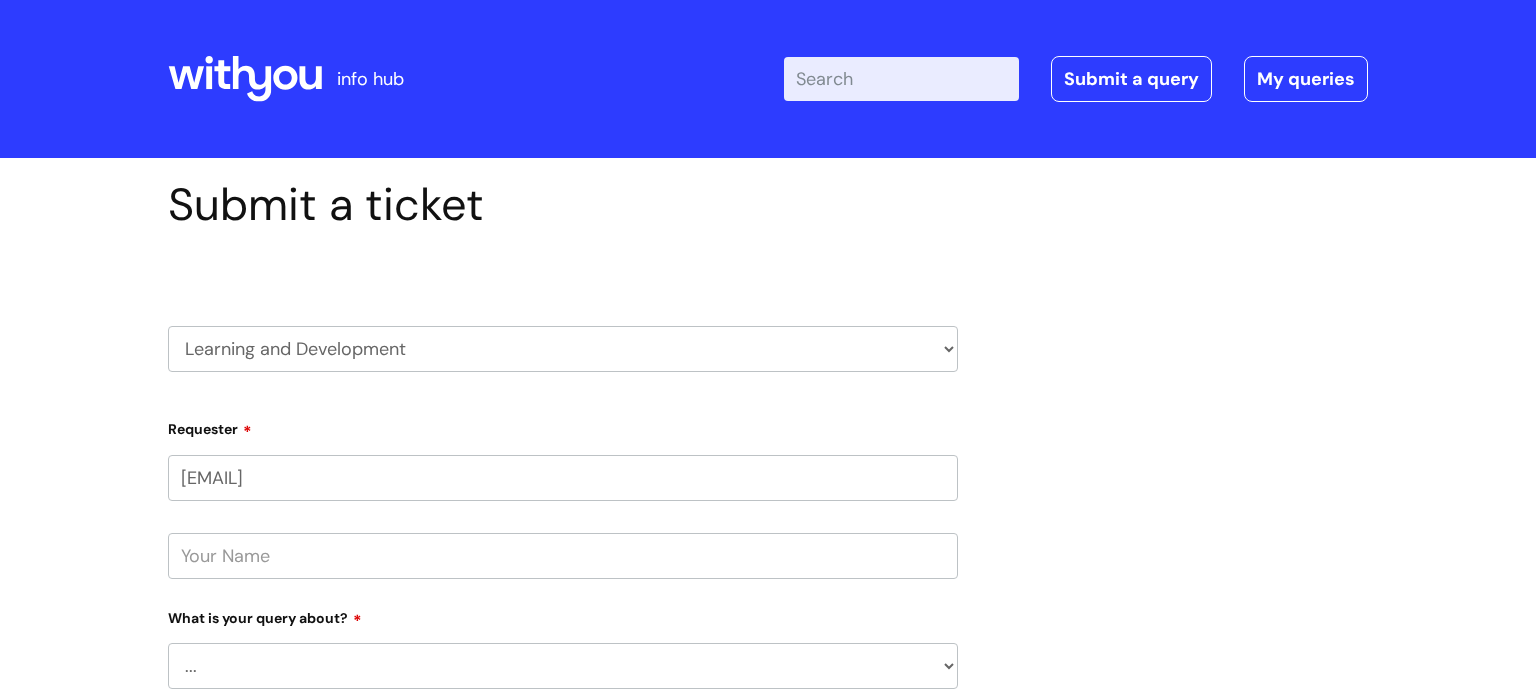 click at bounding box center (563, 556) 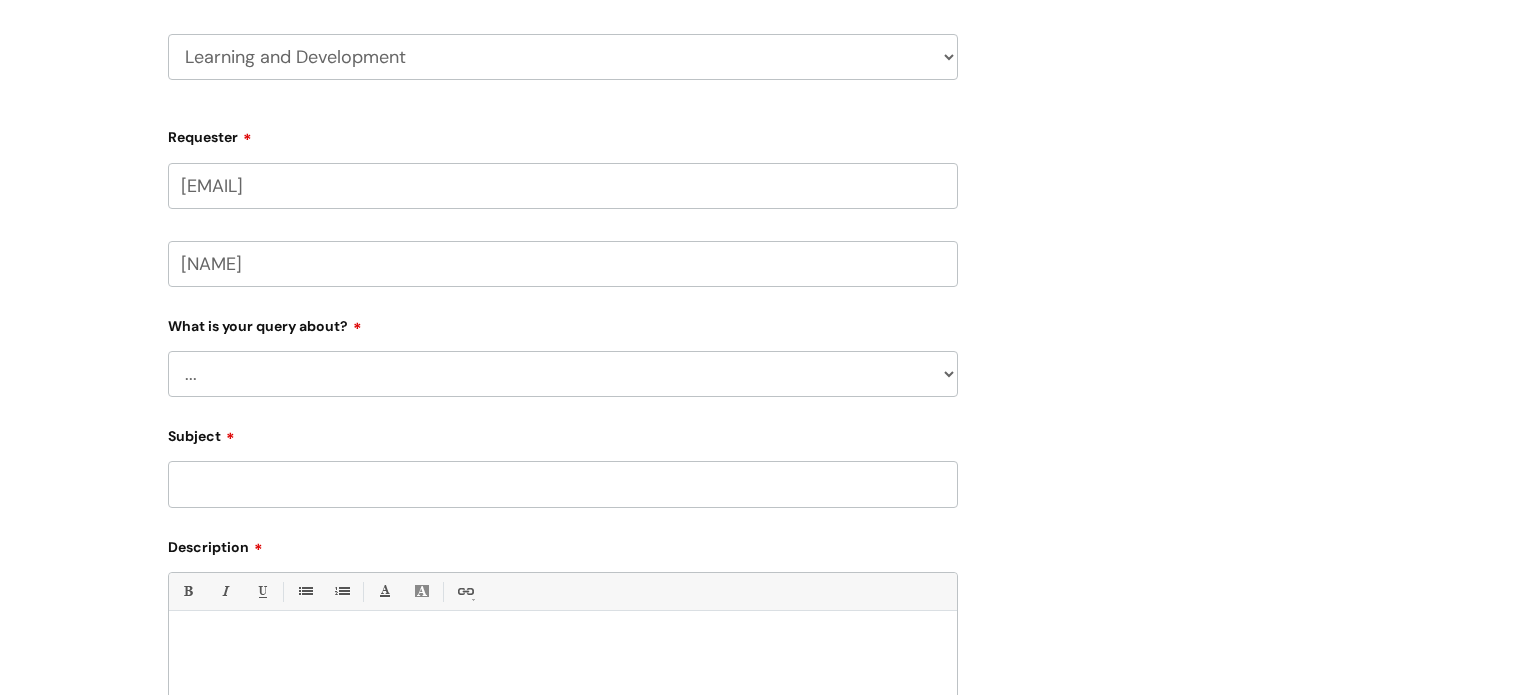 scroll, scrollTop: 296, scrollLeft: 0, axis: vertical 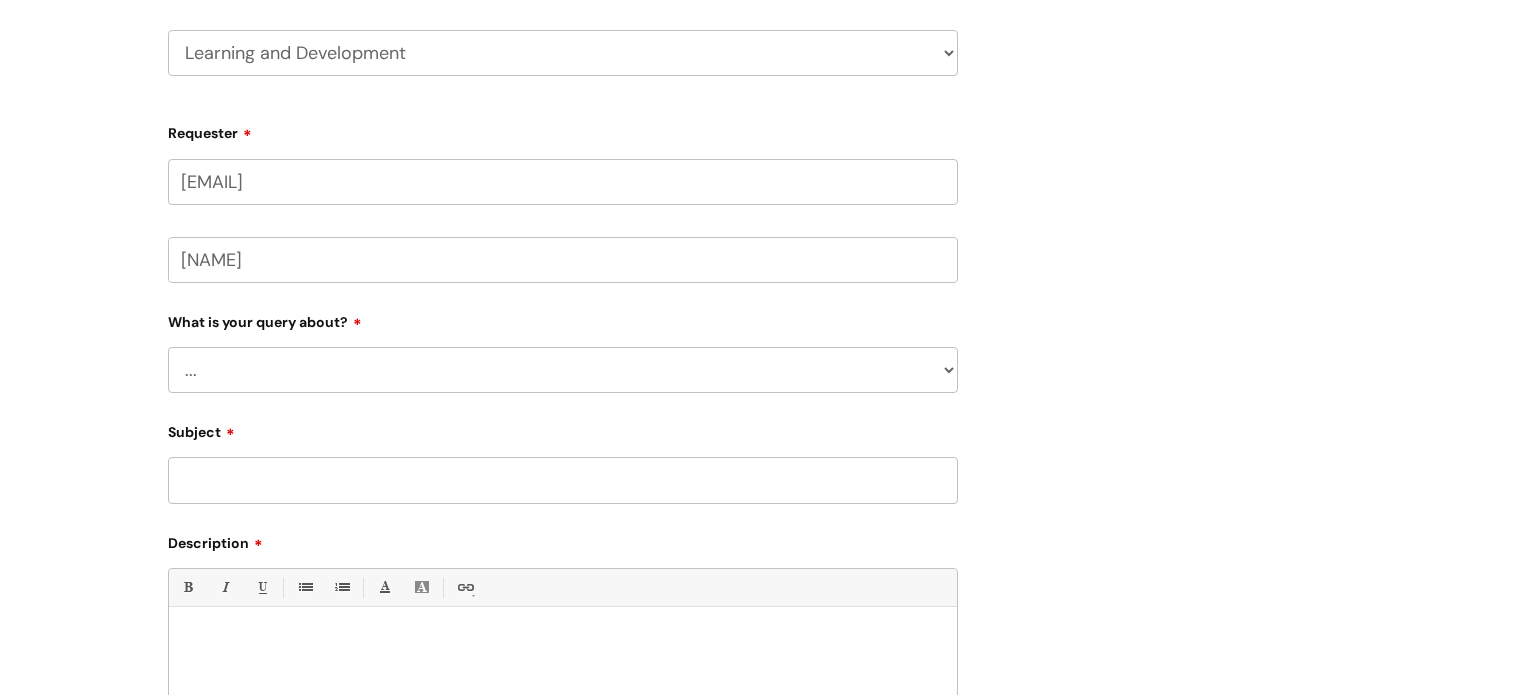 type on "[NAME]" 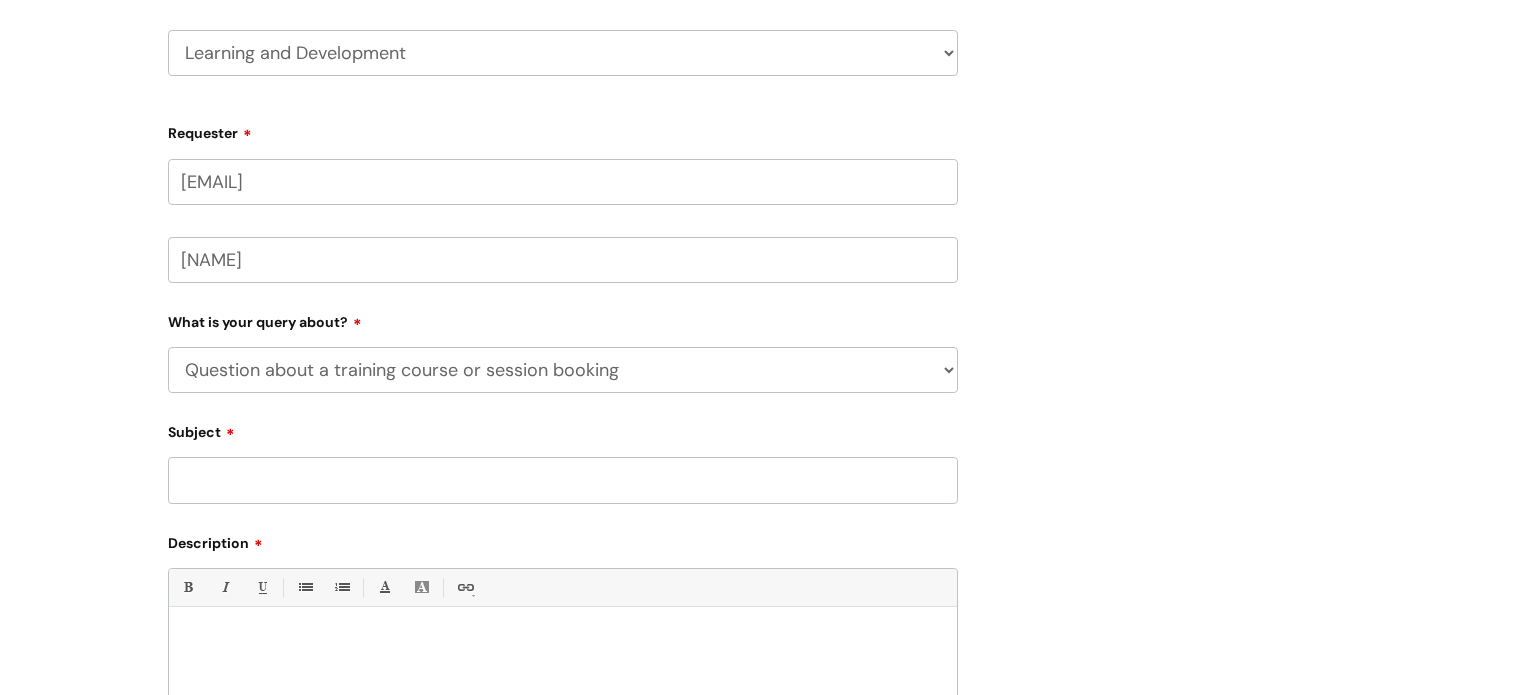click on "...
Question about a training course or session booking
Ask about apprenticeships, courses or qualifications
Can’t log in or access learning
Question about mandatory or required training
Manager support – help for my team or service, training report requests
Give feedback
Something else / not listed here" at bounding box center (563, 370) 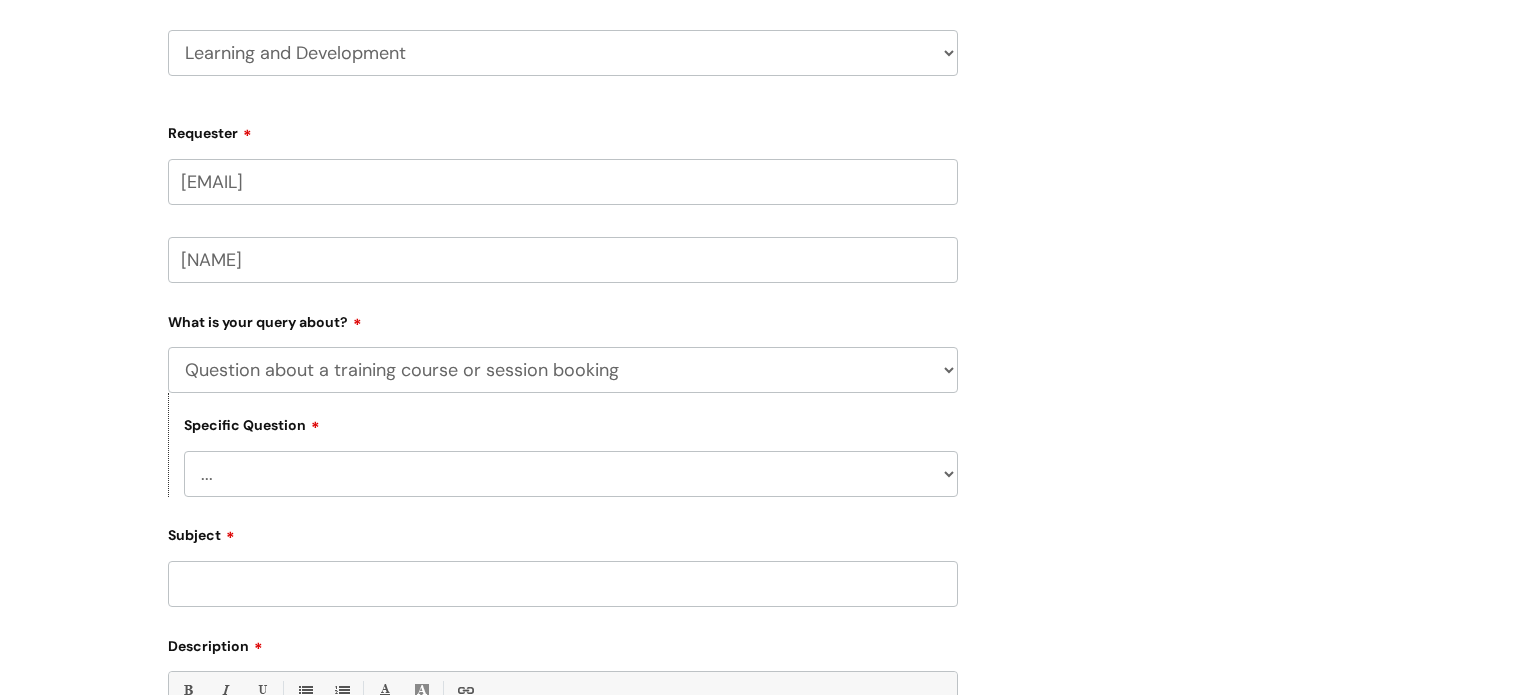 click on "... Training booking request Training dates/timetable Enquiry about a topic or course not listed Attendance query Assigned training clarification" at bounding box center (571, 474) 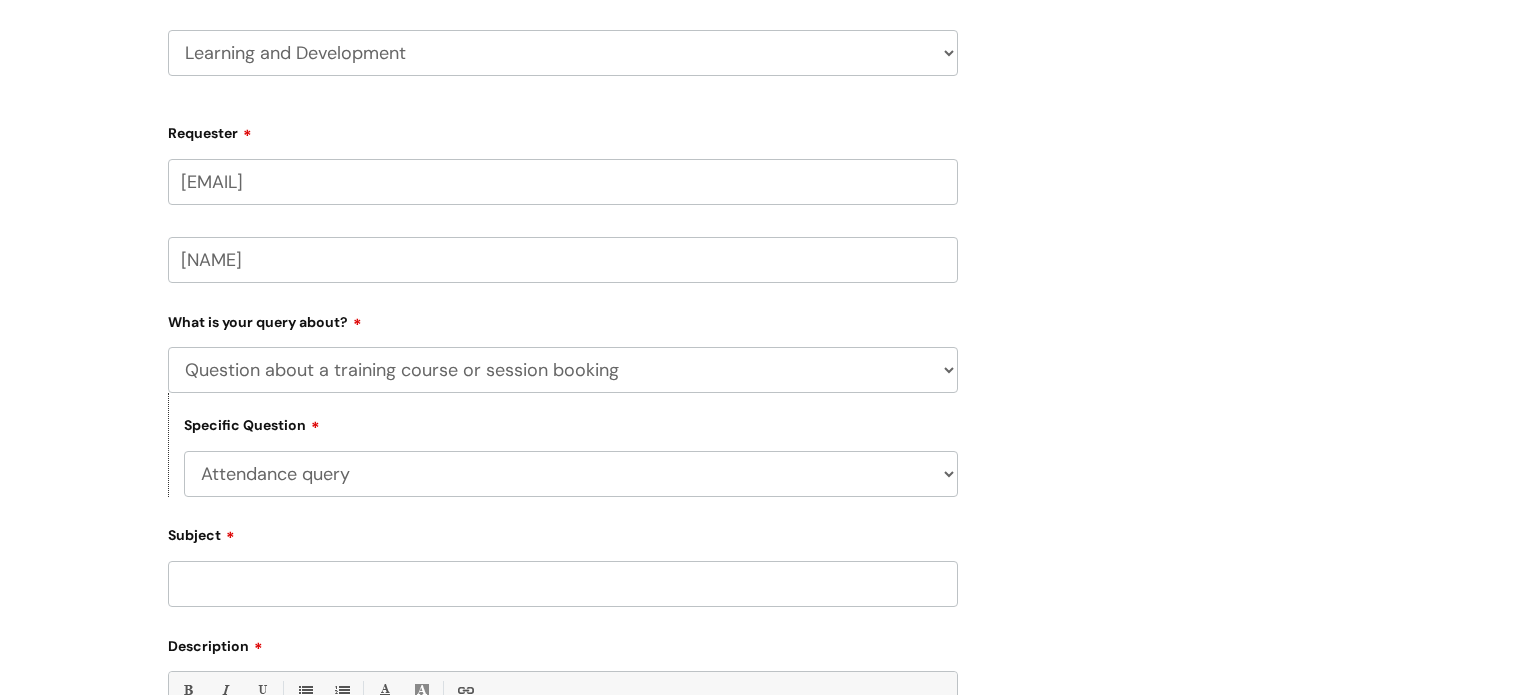 click on "... Training booking request Training dates/timetable Enquiry about a topic or course not listed Attendance query Assigned training clarification" at bounding box center [571, 474] 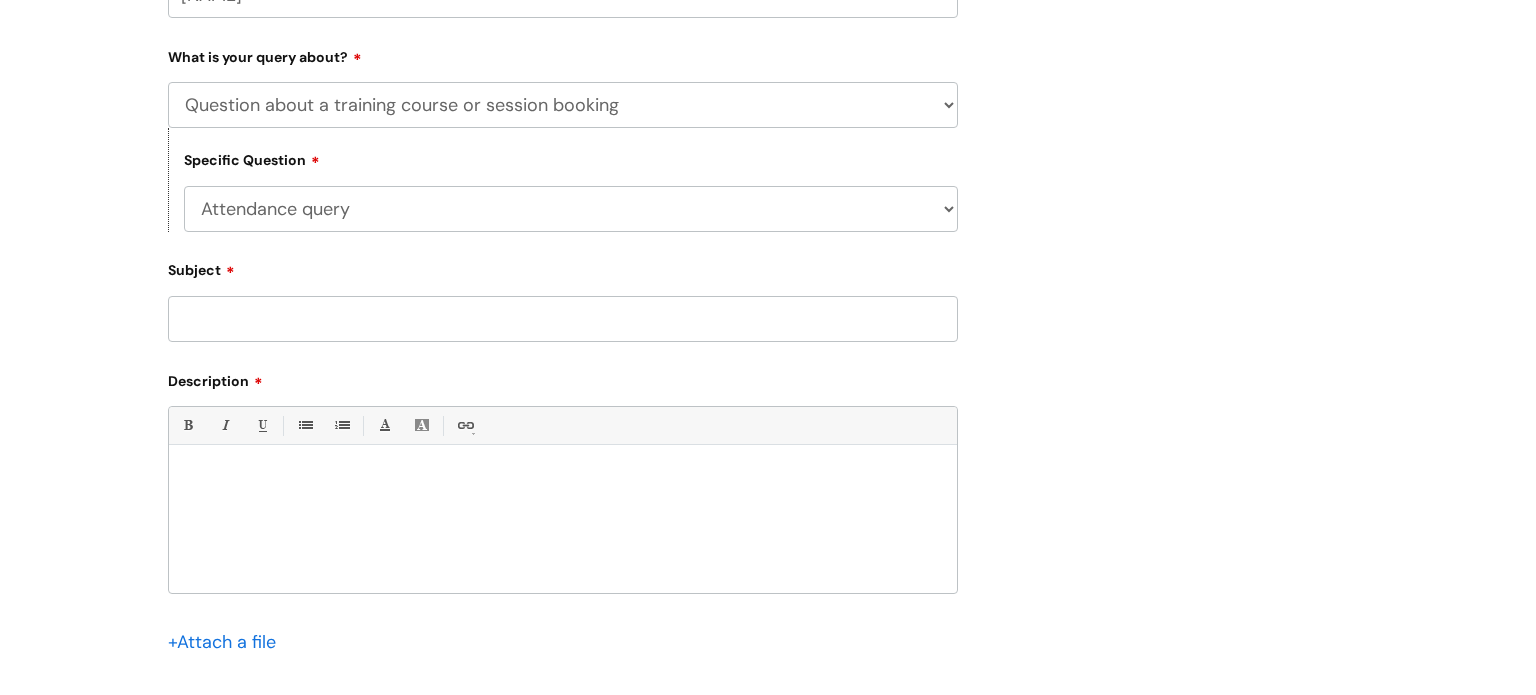 scroll, scrollTop: 565, scrollLeft: 0, axis: vertical 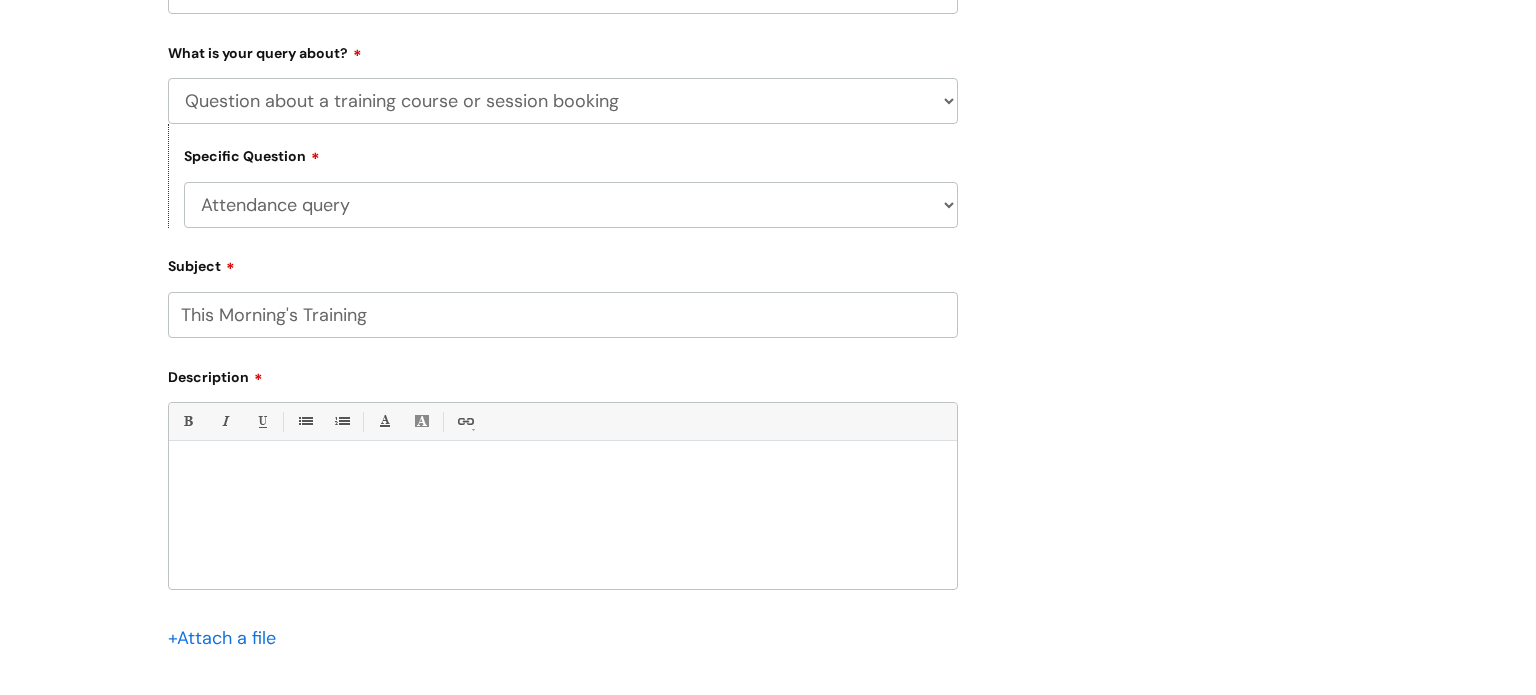 type on "This Morning's Training" 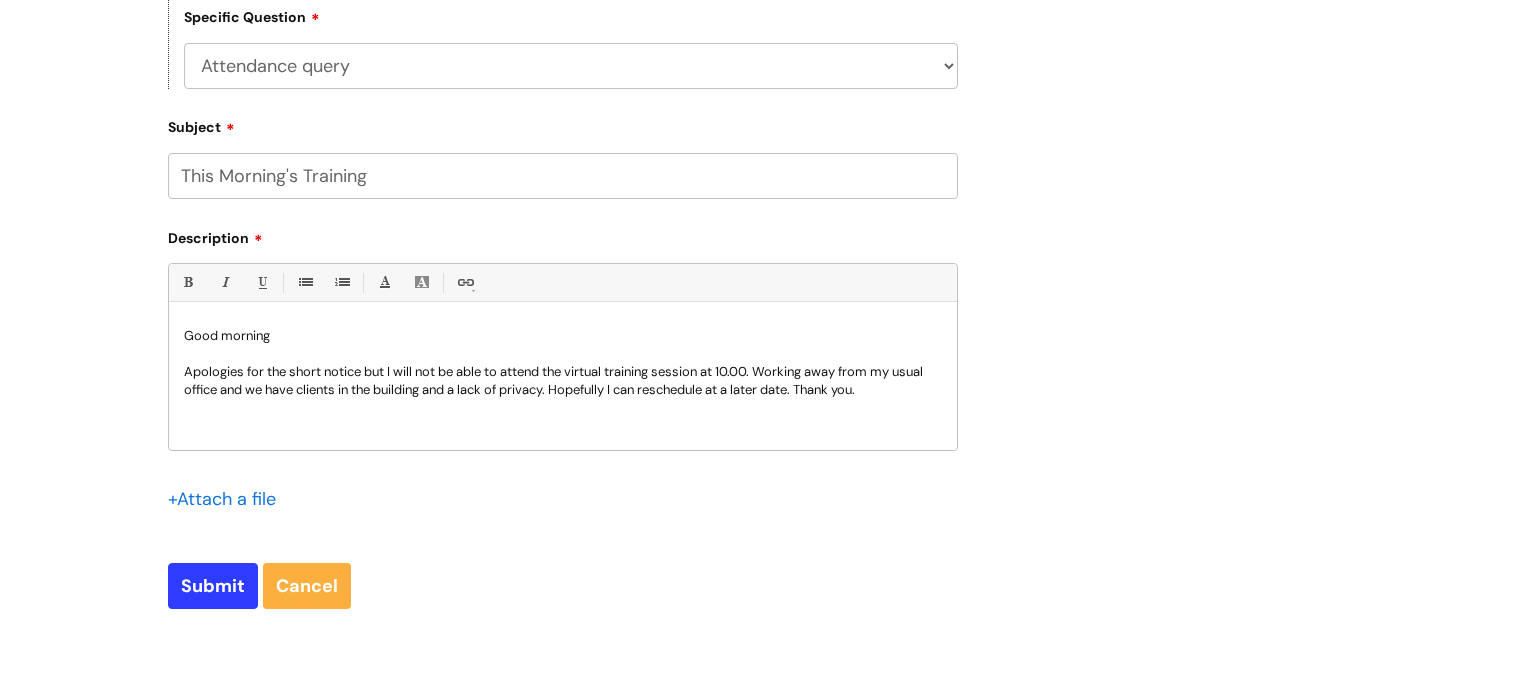 scroll, scrollTop: 706, scrollLeft: 0, axis: vertical 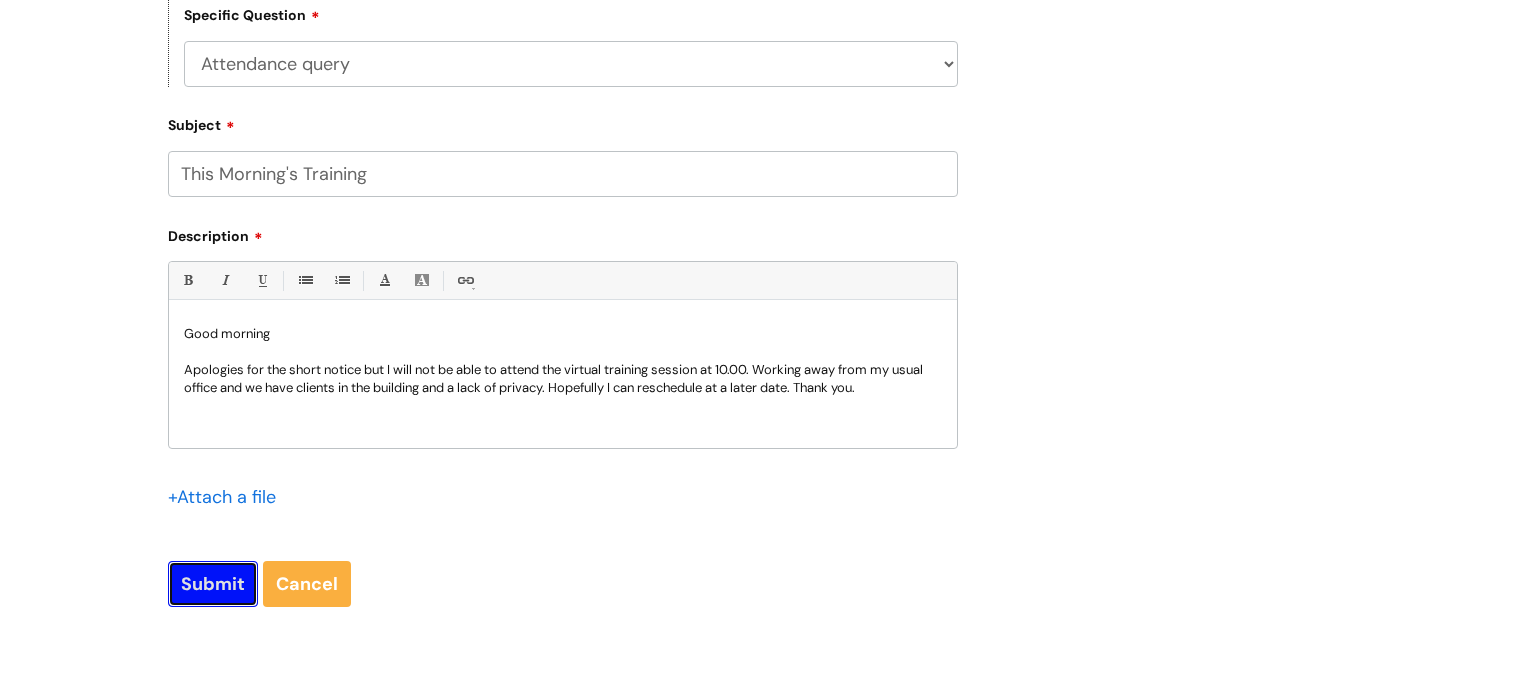 click on "Submit" at bounding box center [213, 584] 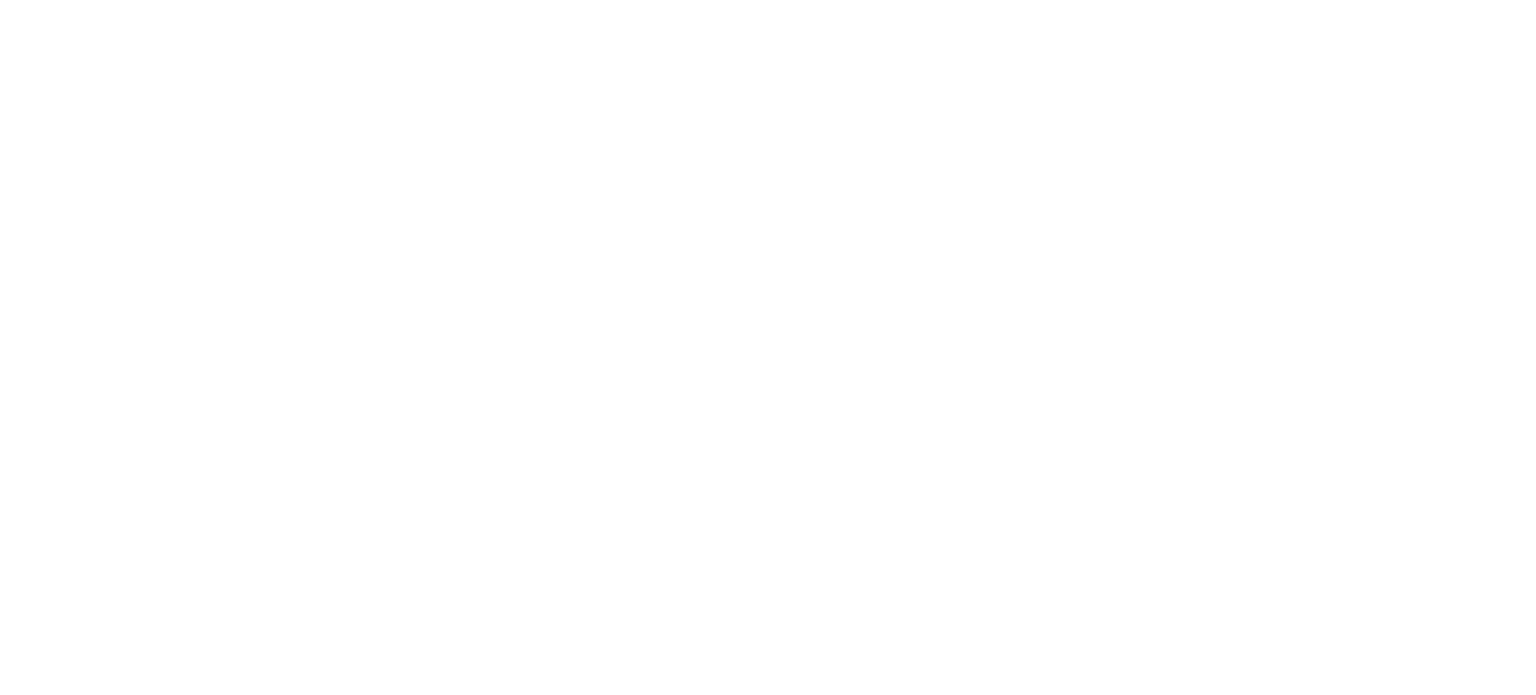 scroll, scrollTop: 0, scrollLeft: 0, axis: both 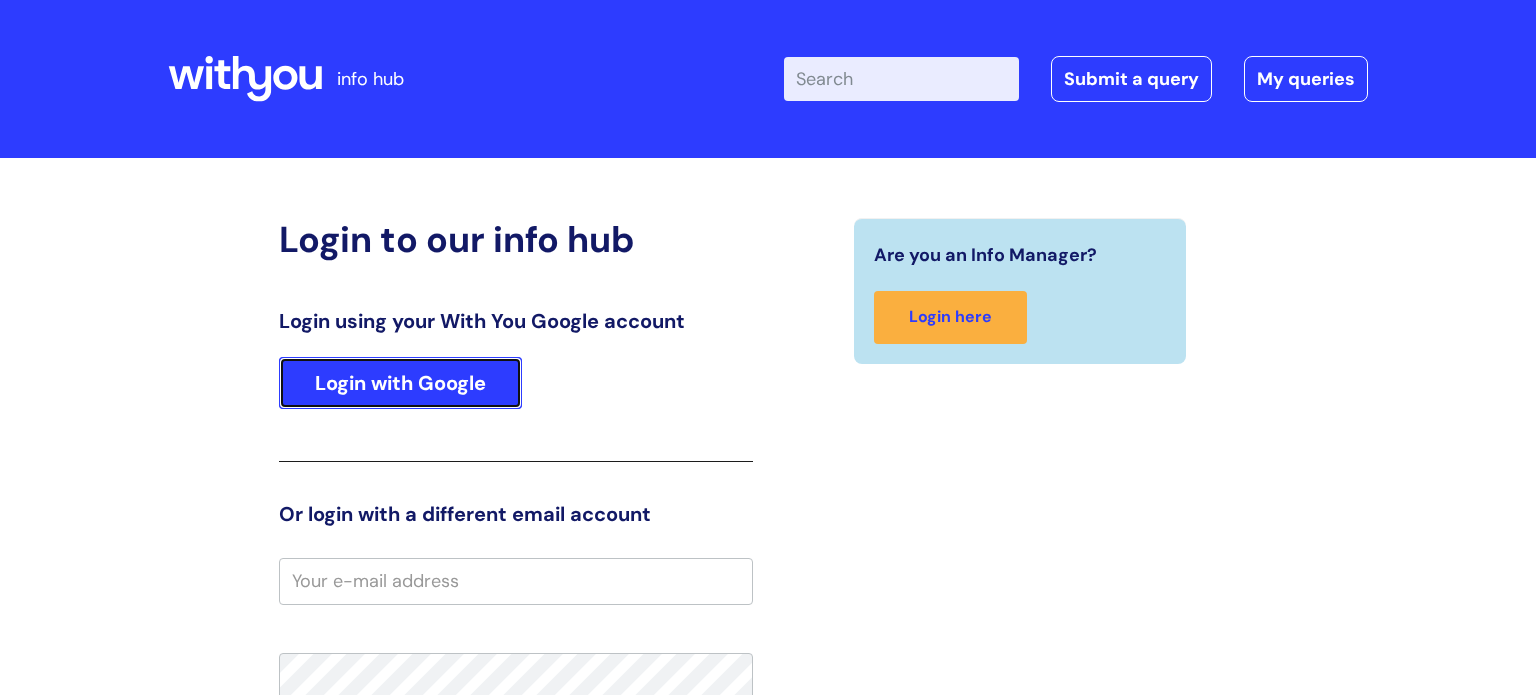 click on "Login with Google" at bounding box center [400, 383] 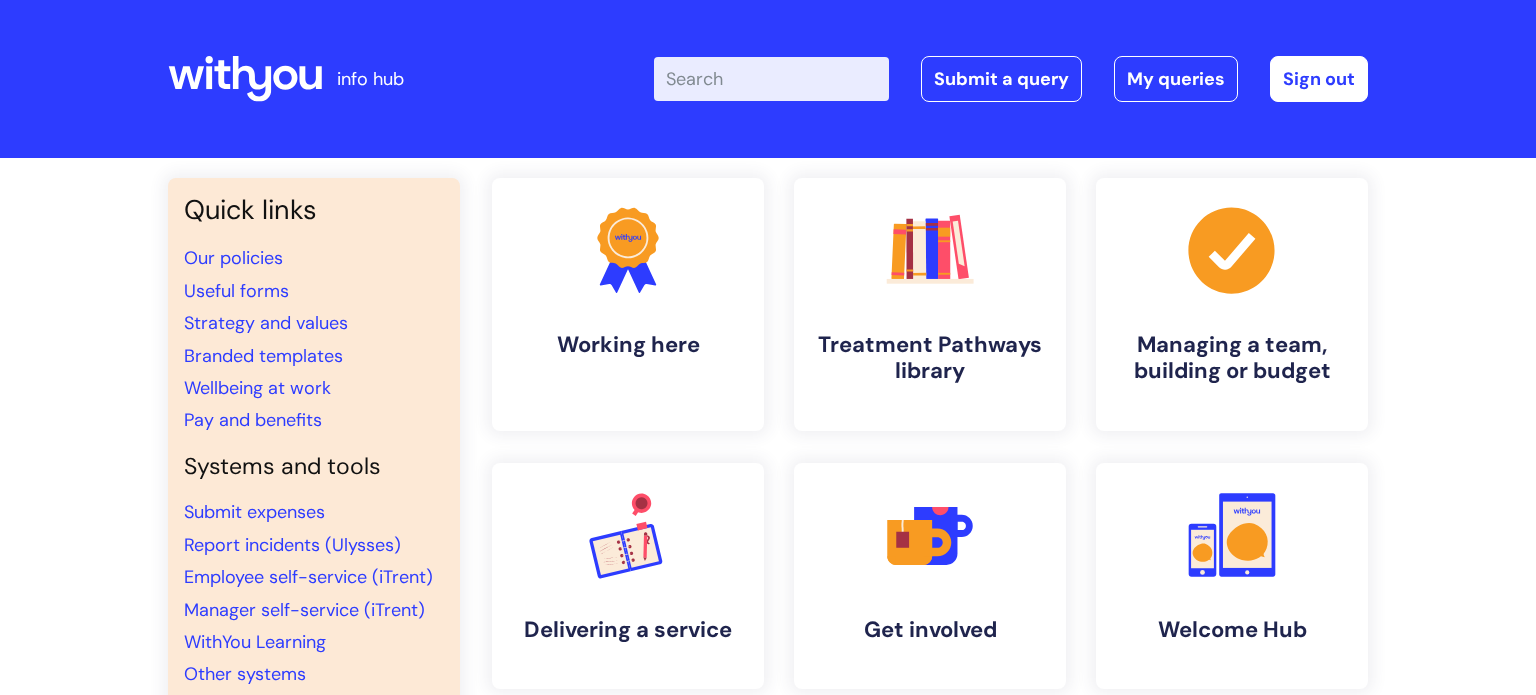 scroll, scrollTop: 0, scrollLeft: 0, axis: both 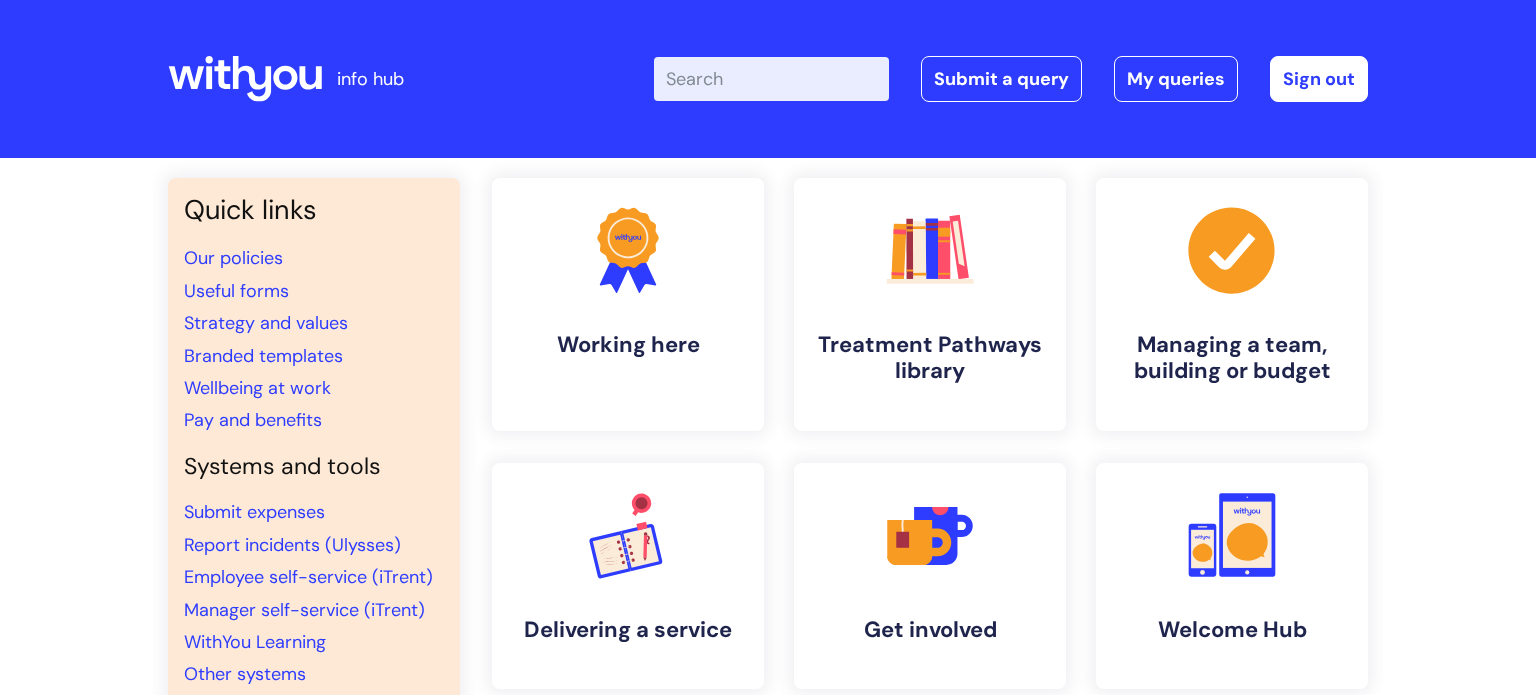 click on "Enter your search term here..." at bounding box center (771, 79) 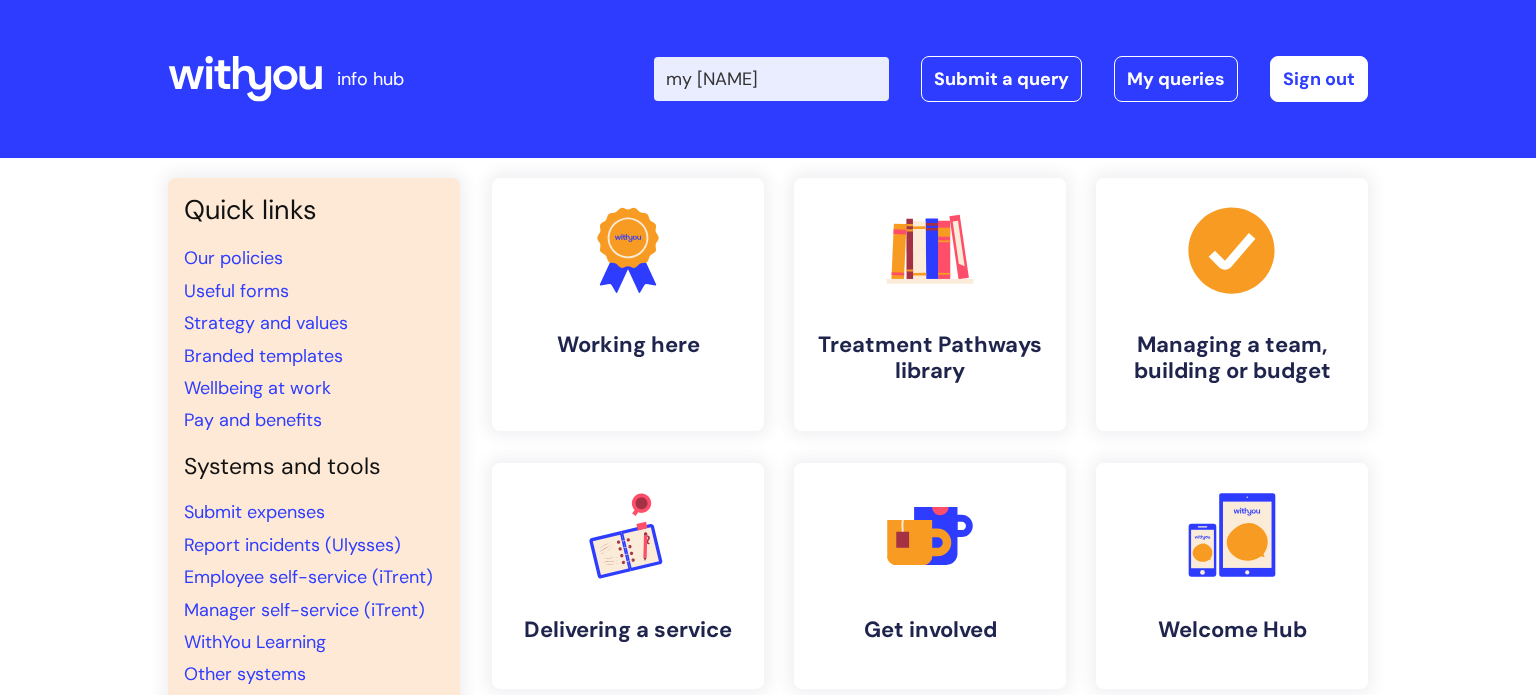type on "my jou" 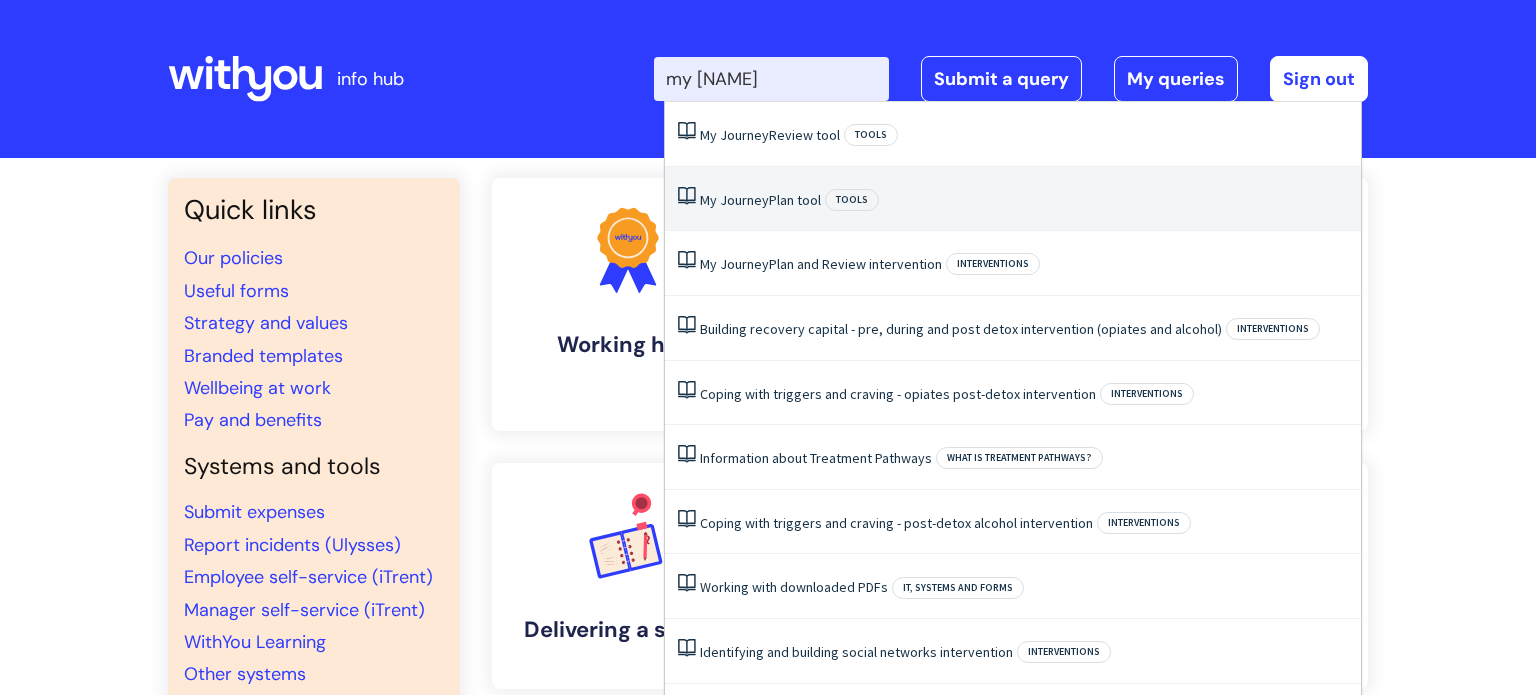 click on "My   Journey  Plan tool   Tools" at bounding box center (1013, 199) 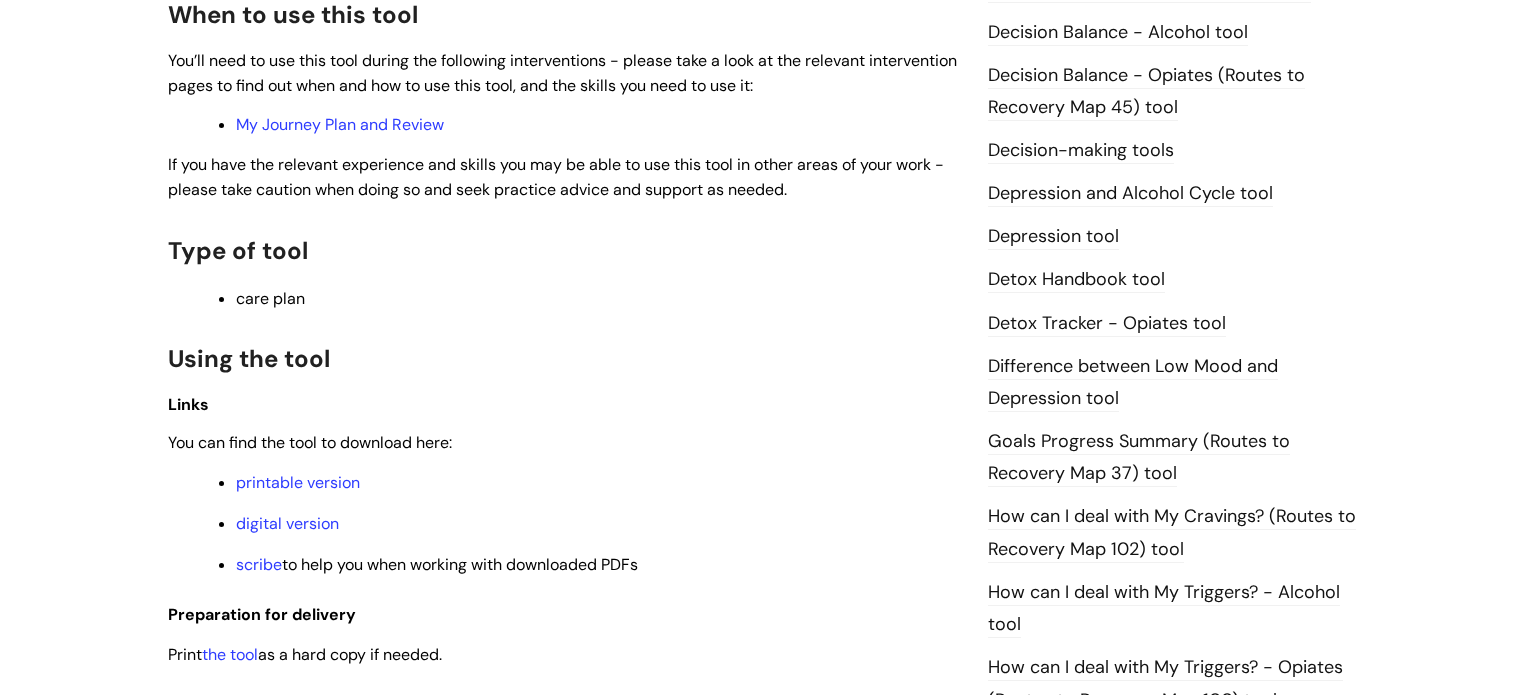 scroll, scrollTop: 1037, scrollLeft: 0, axis: vertical 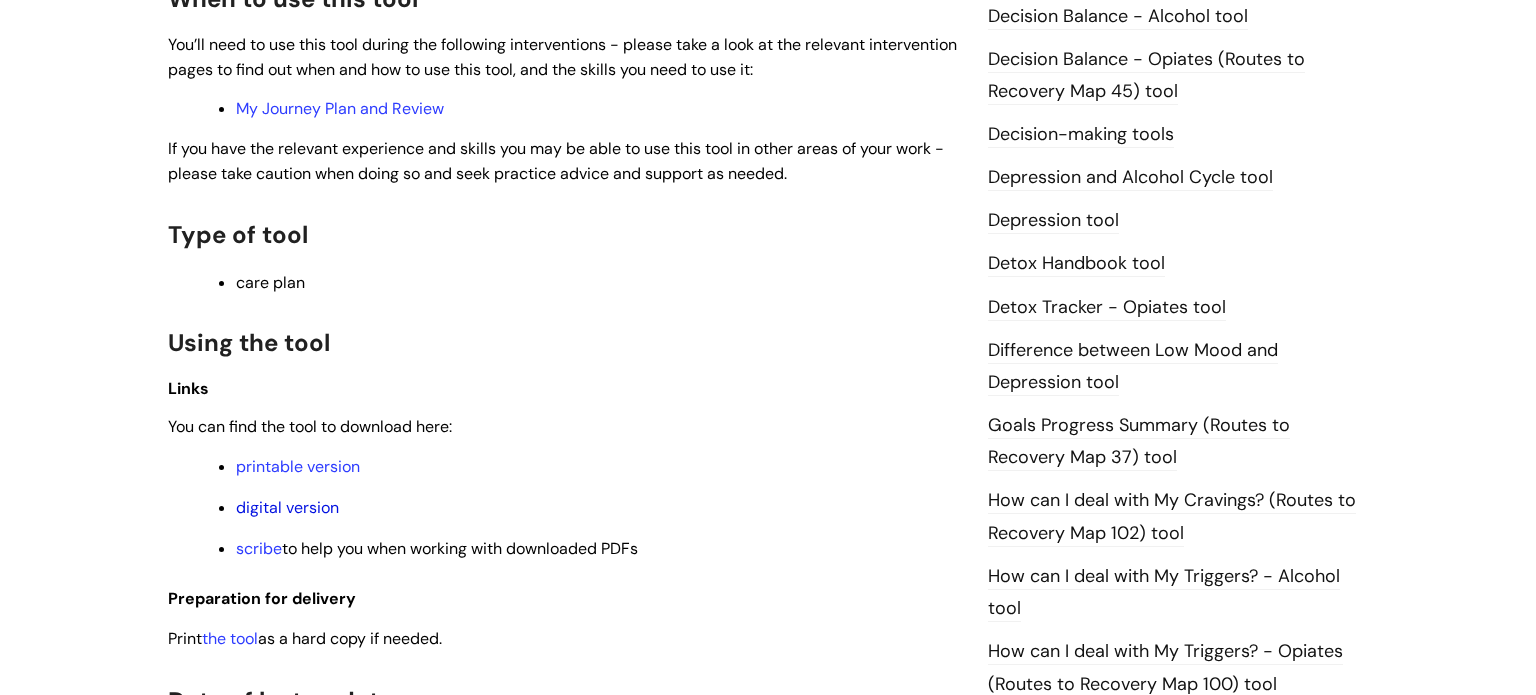 click on "digital version" at bounding box center (287, 507) 